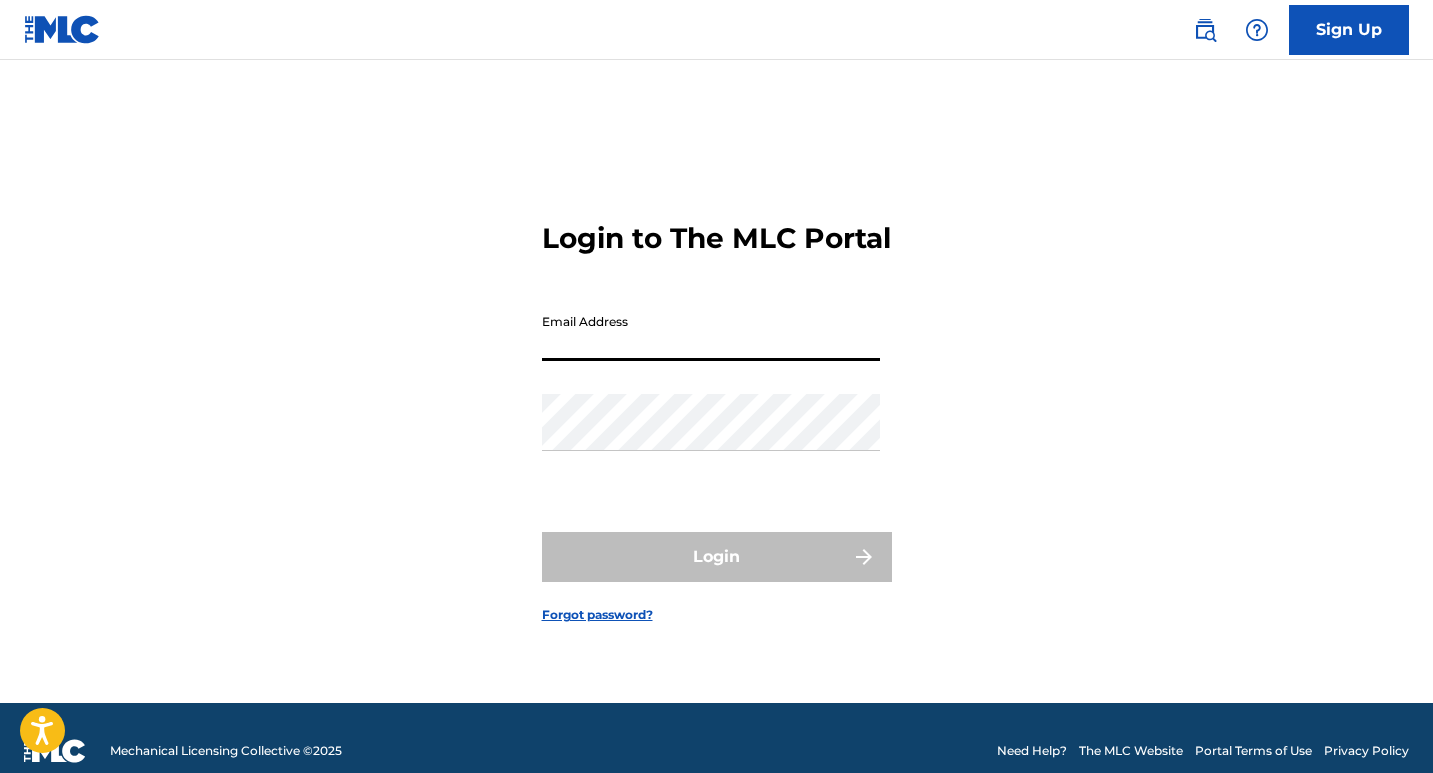 scroll, scrollTop: 0, scrollLeft: 0, axis: both 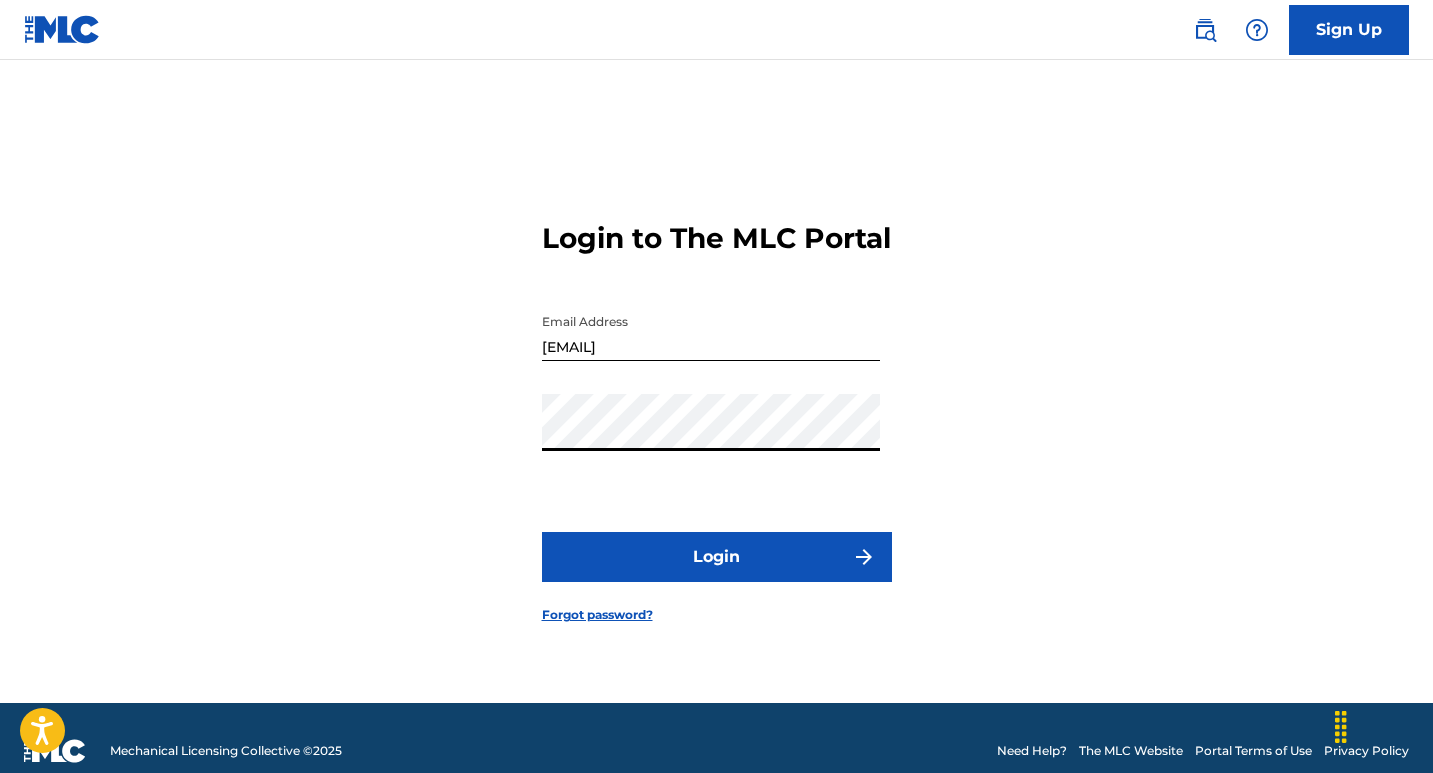 click on "Login to The MLC Portal Email Address [EMAIL] Password Login Forgot password?" at bounding box center (717, 406) 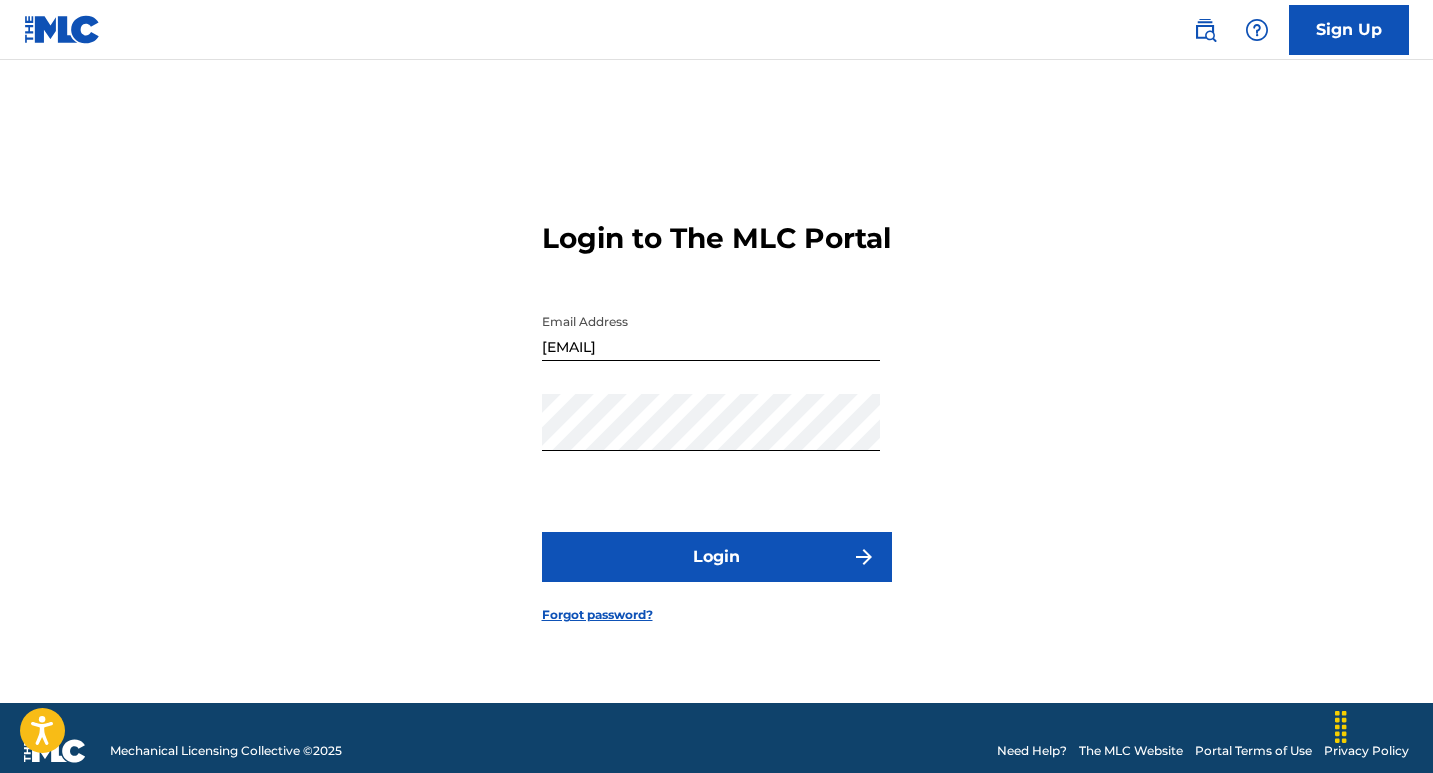 click on "Login" at bounding box center [717, 557] 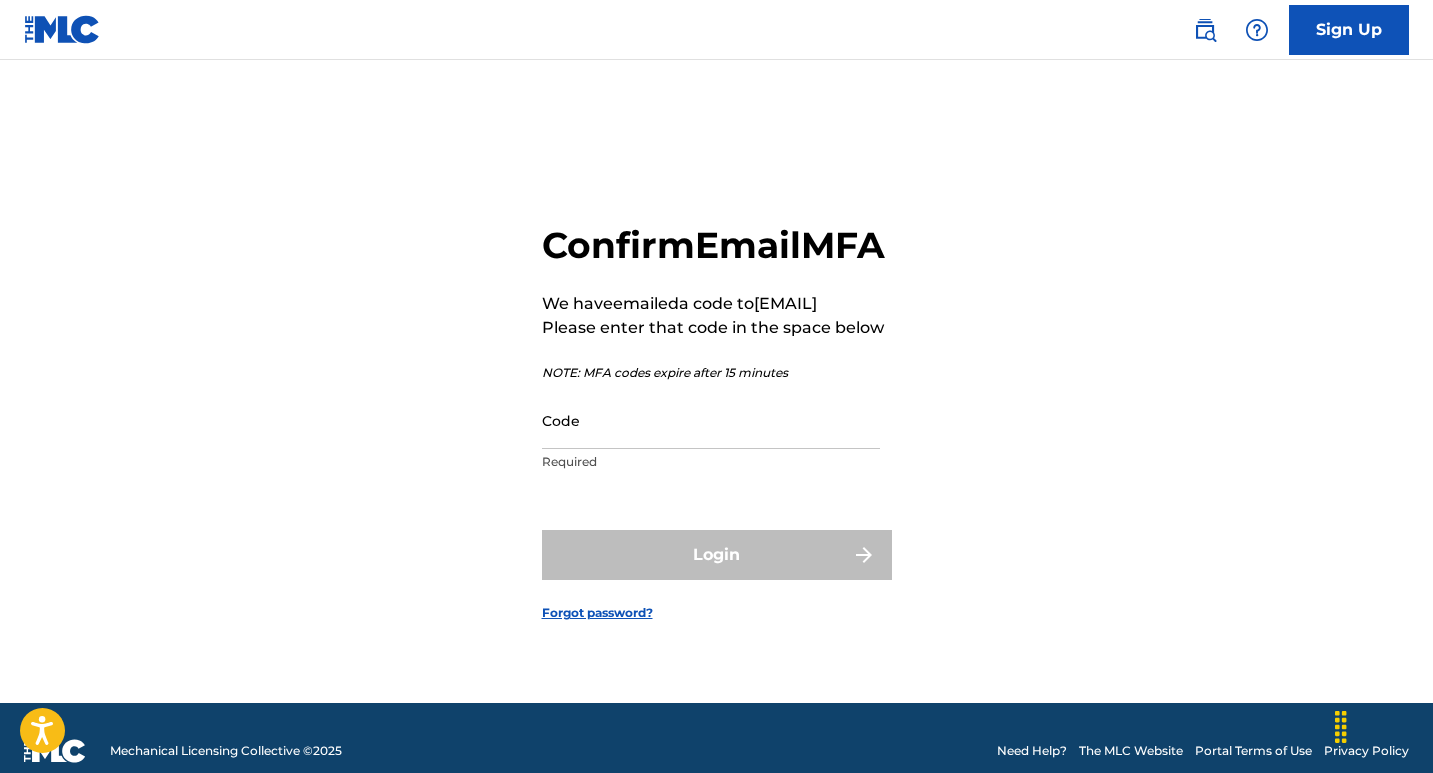 click on "Required" at bounding box center [711, 462] 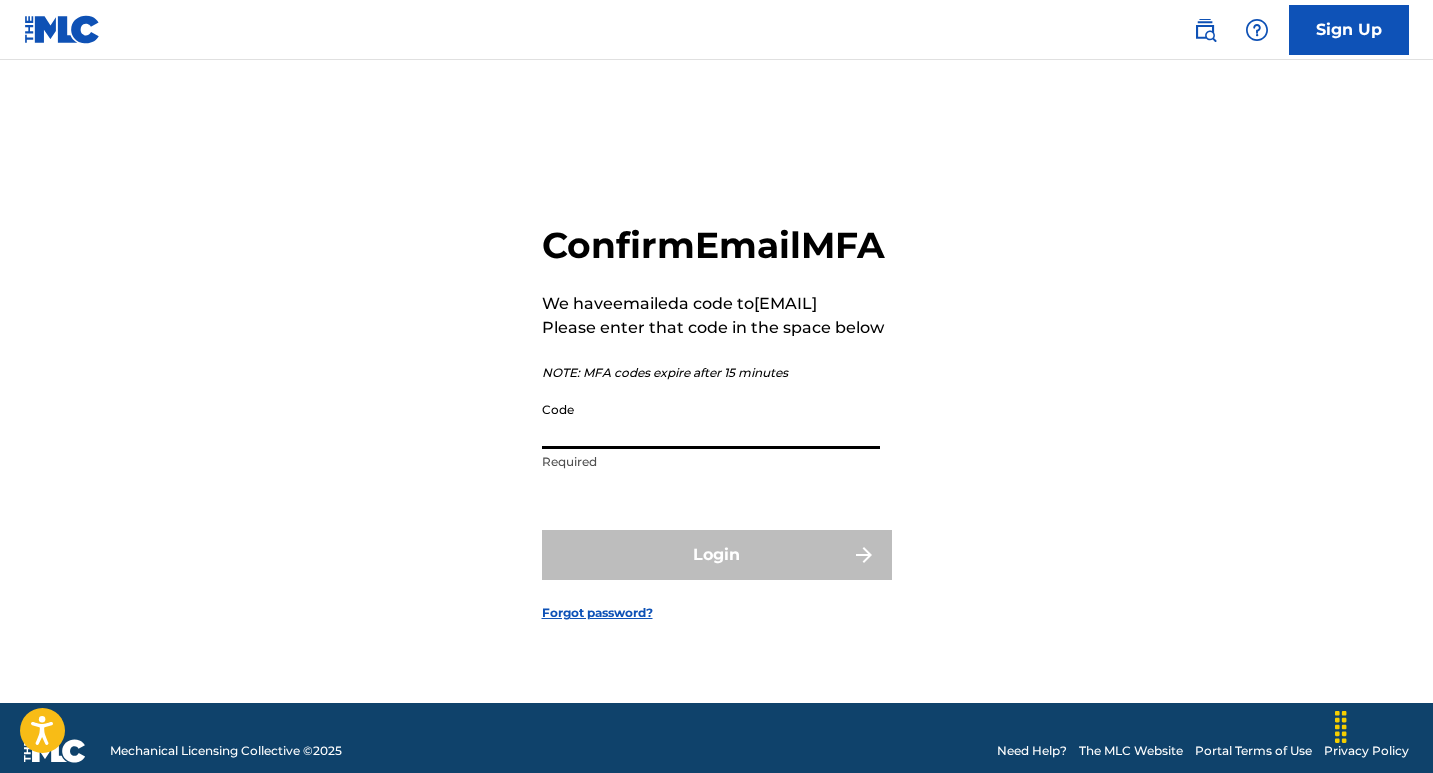 click on "Code" at bounding box center (711, 420) 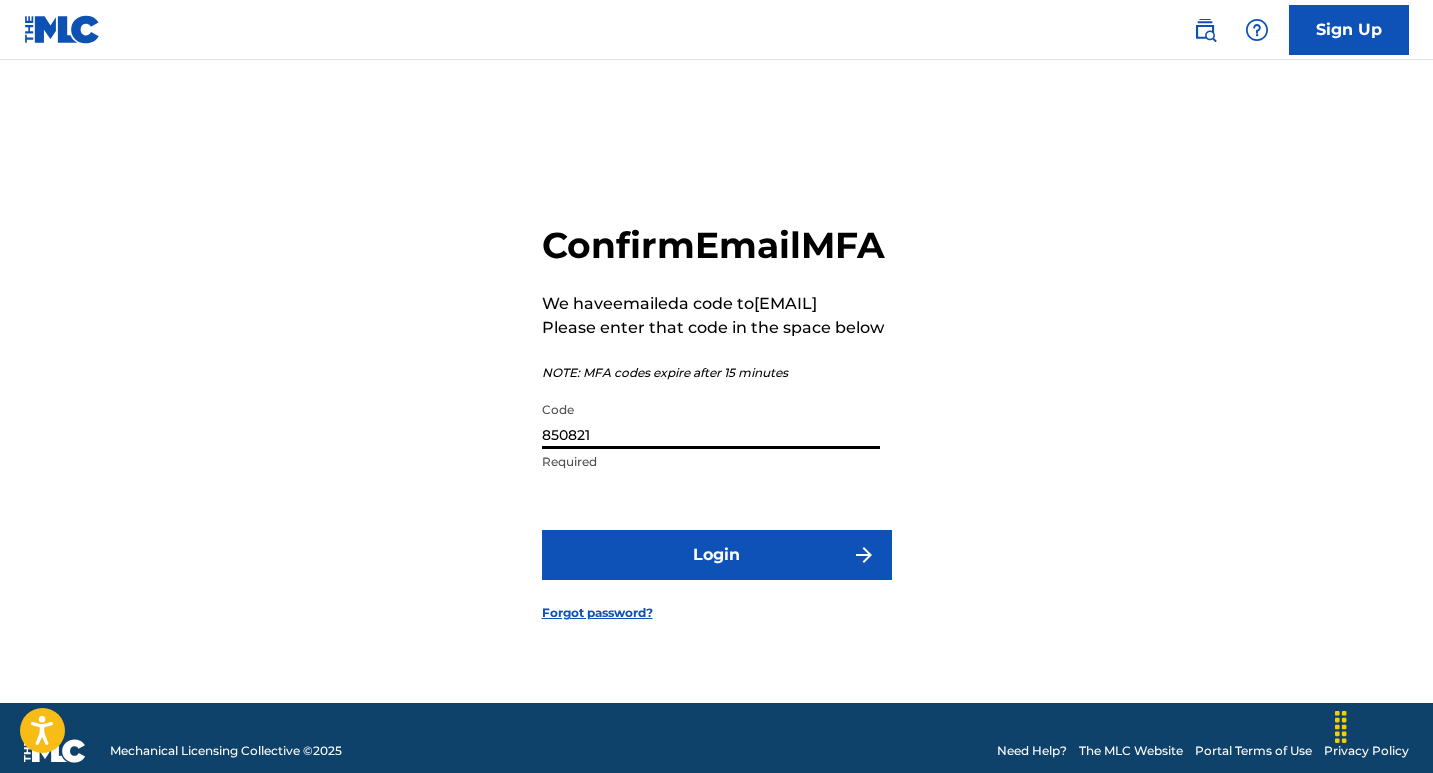 type on "850821" 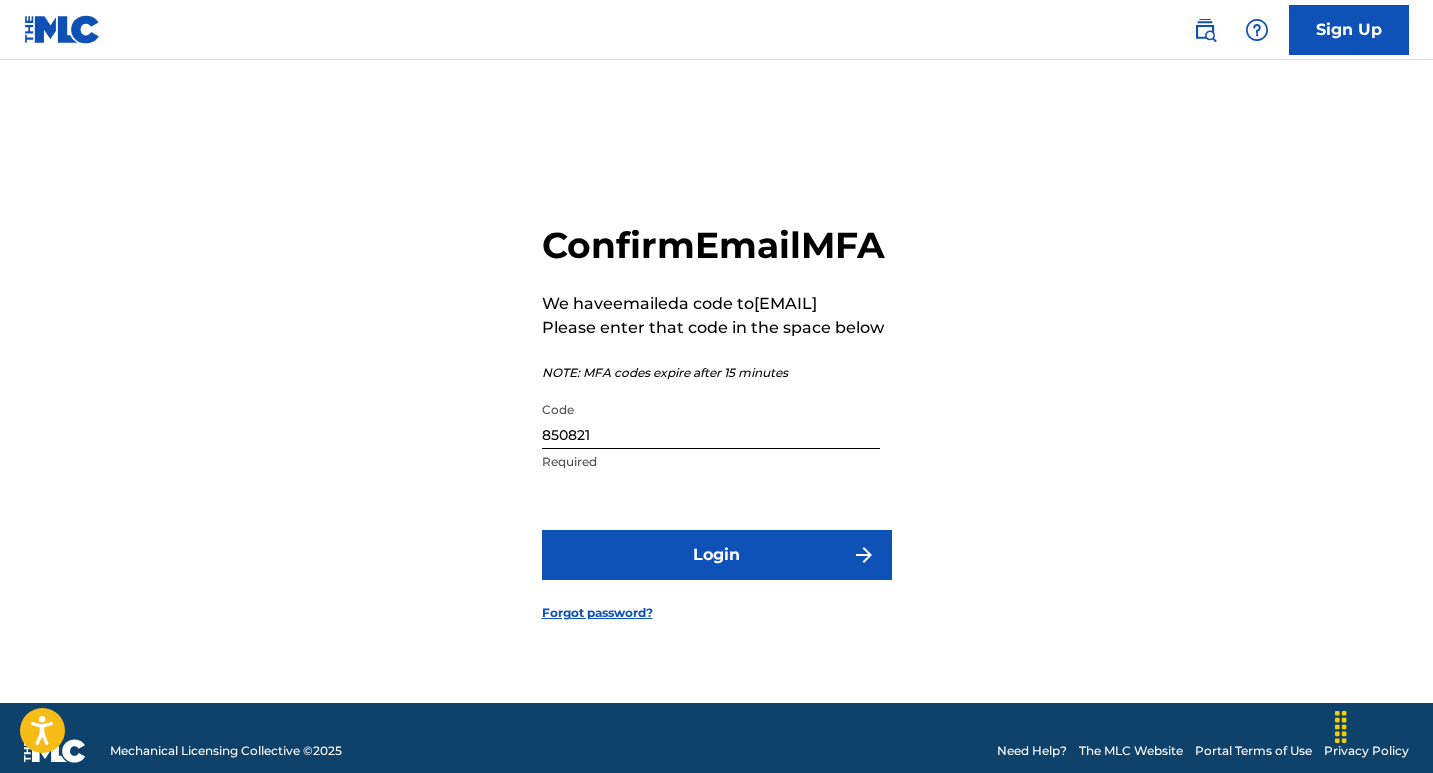 click on "Login" at bounding box center (717, 555) 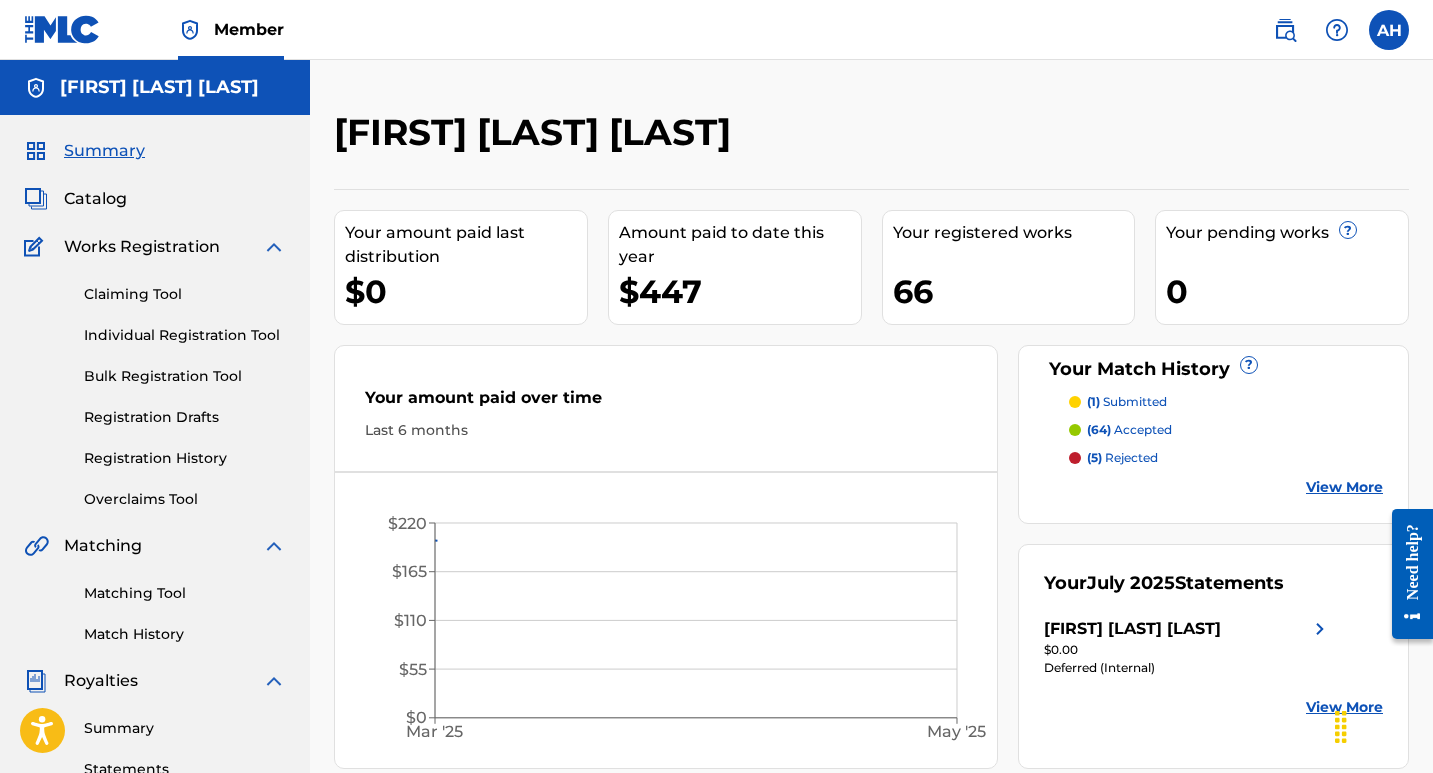 scroll, scrollTop: 0, scrollLeft: 0, axis: both 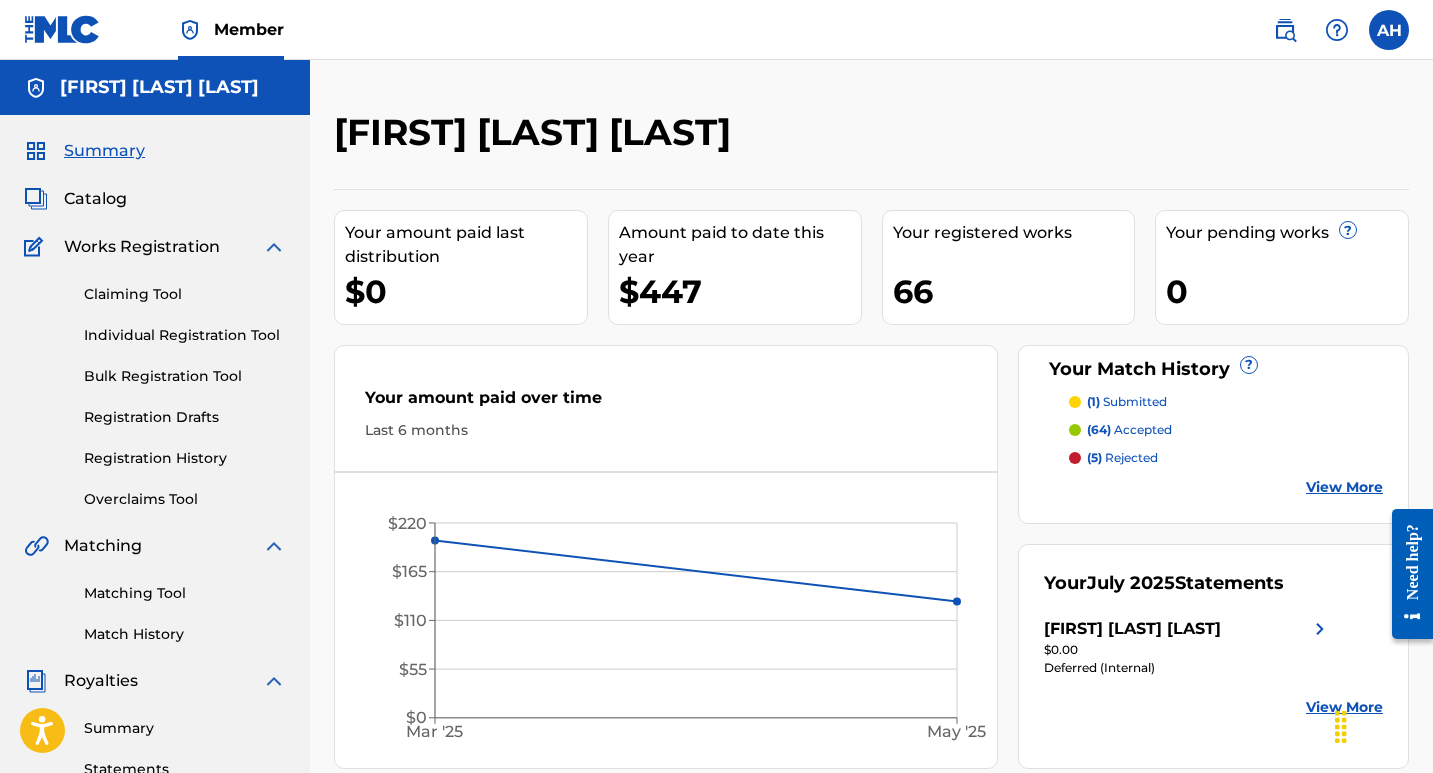 click on "Catalog" at bounding box center [155, 199] 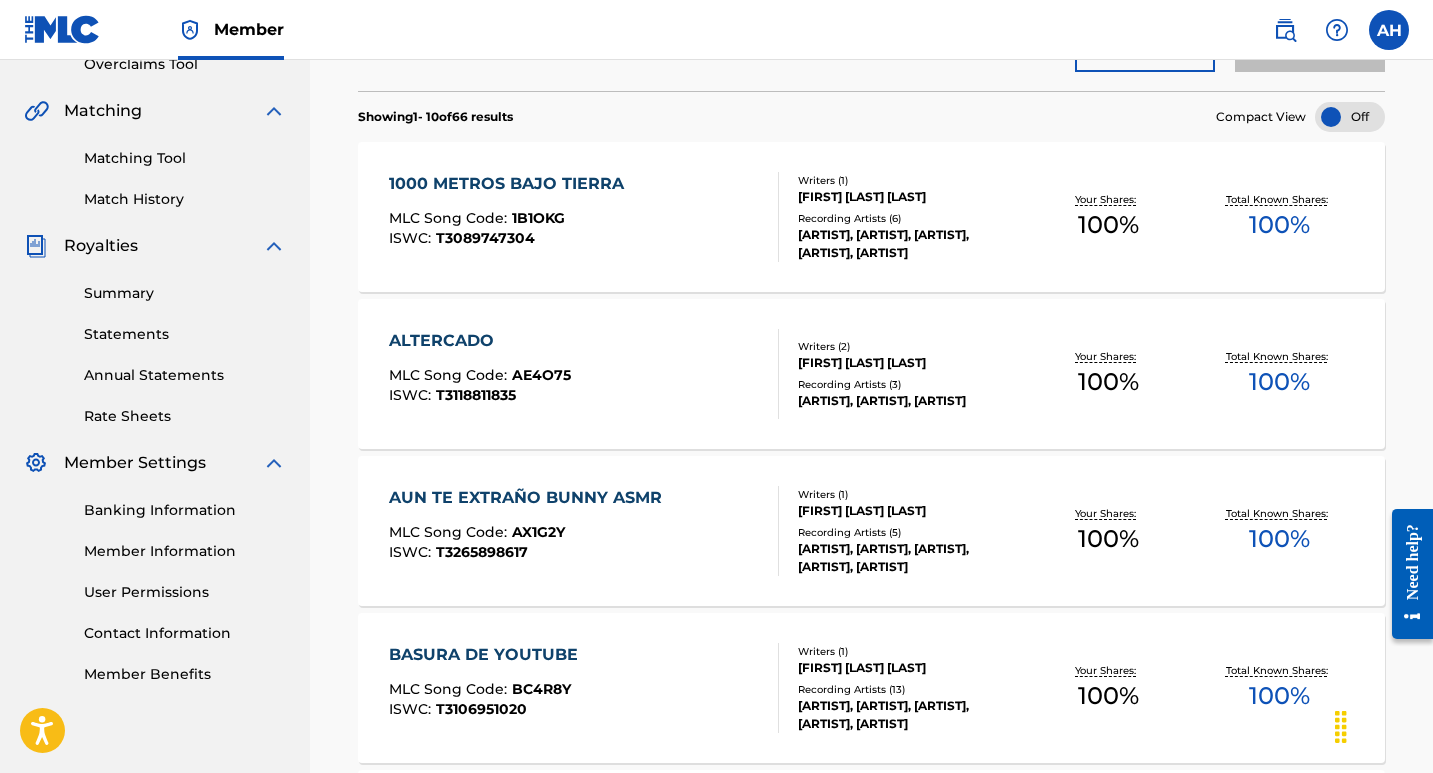 scroll, scrollTop: 336, scrollLeft: 0, axis: vertical 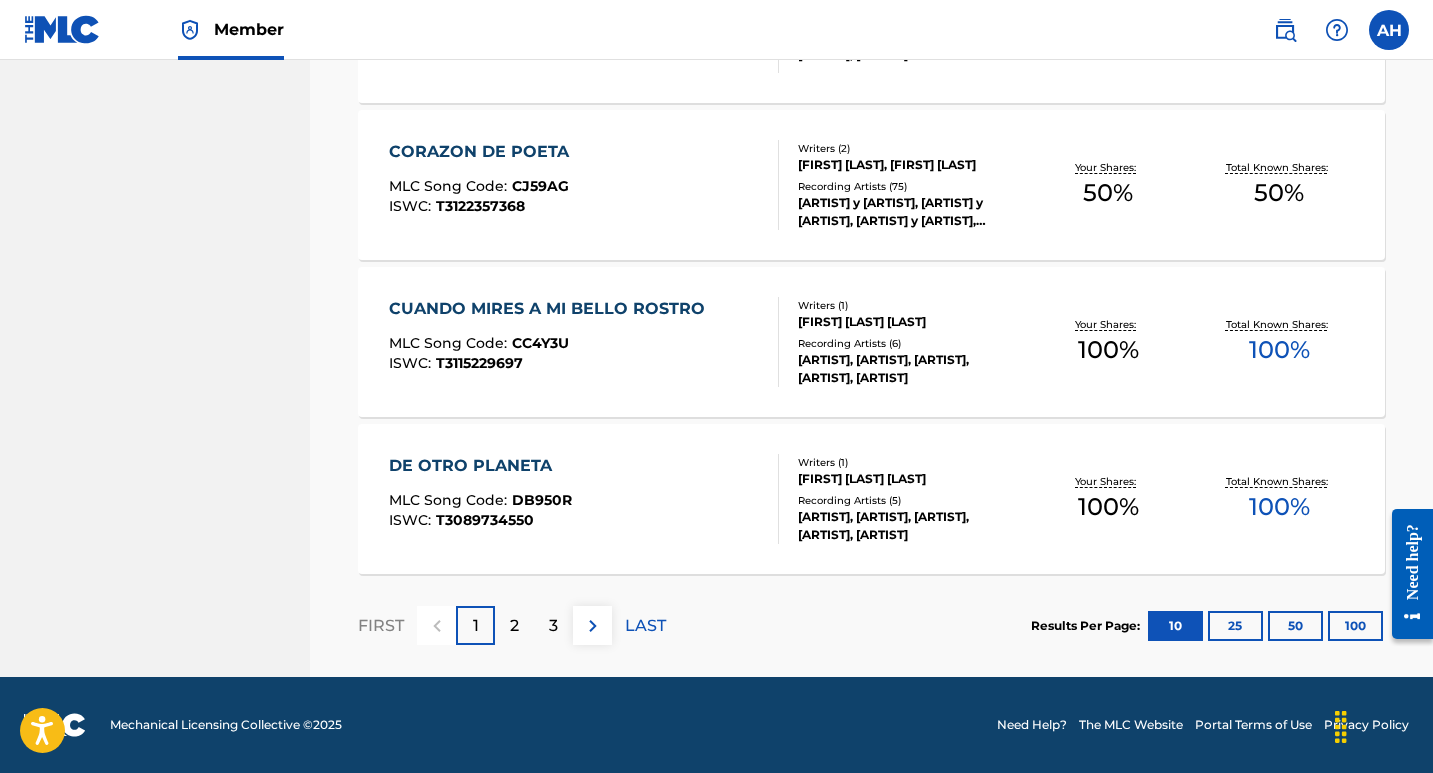 click on "100" at bounding box center [1355, 626] 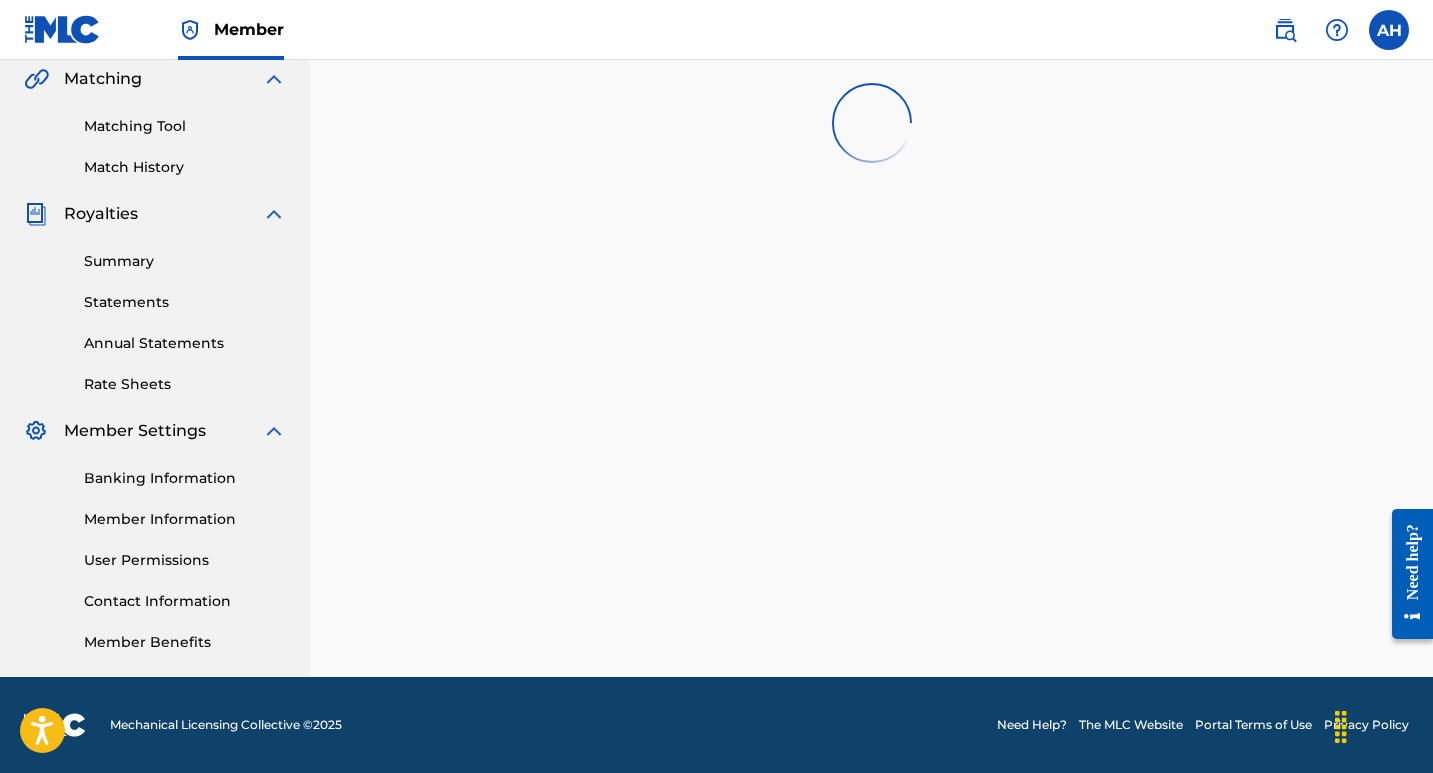 scroll, scrollTop: 467, scrollLeft: 0, axis: vertical 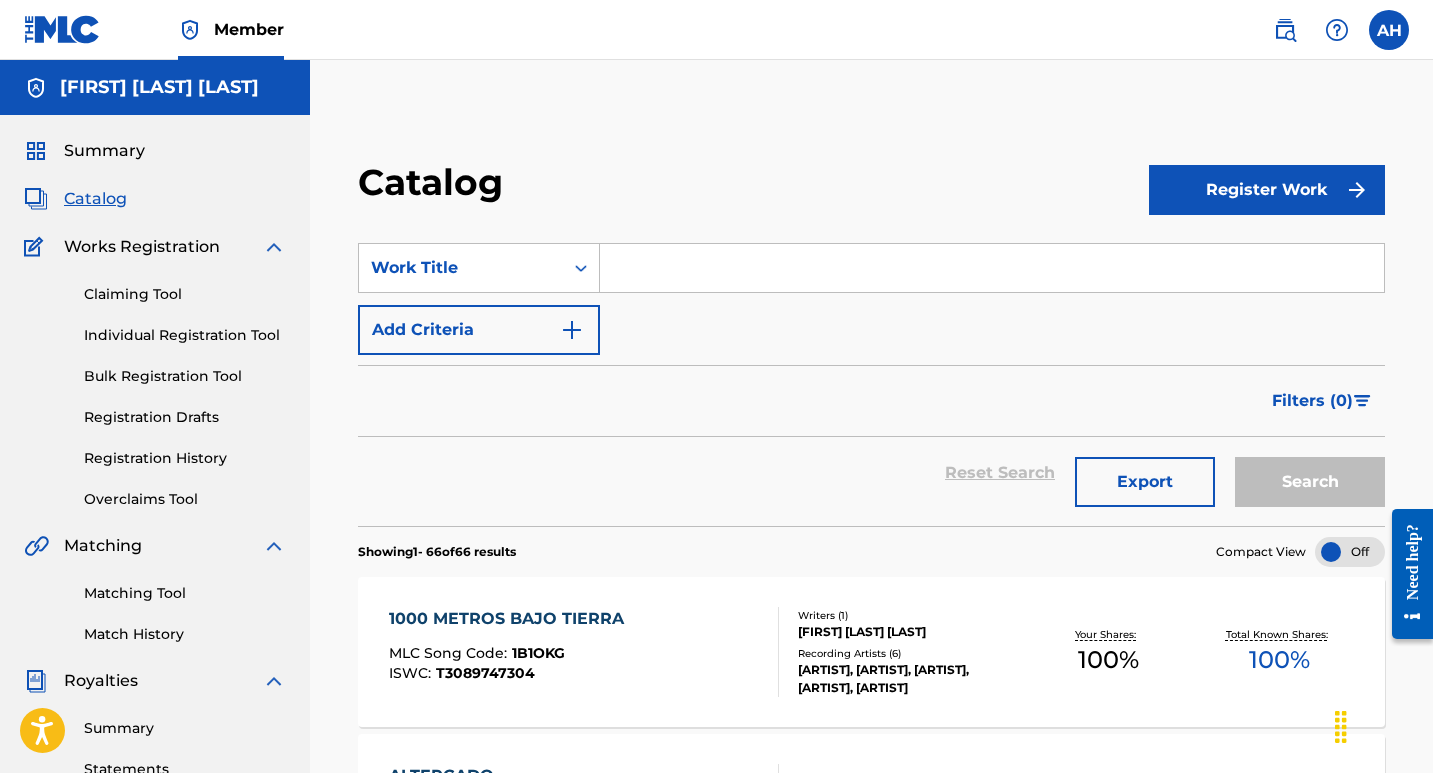 click on "Claiming Tool" at bounding box center (185, 294) 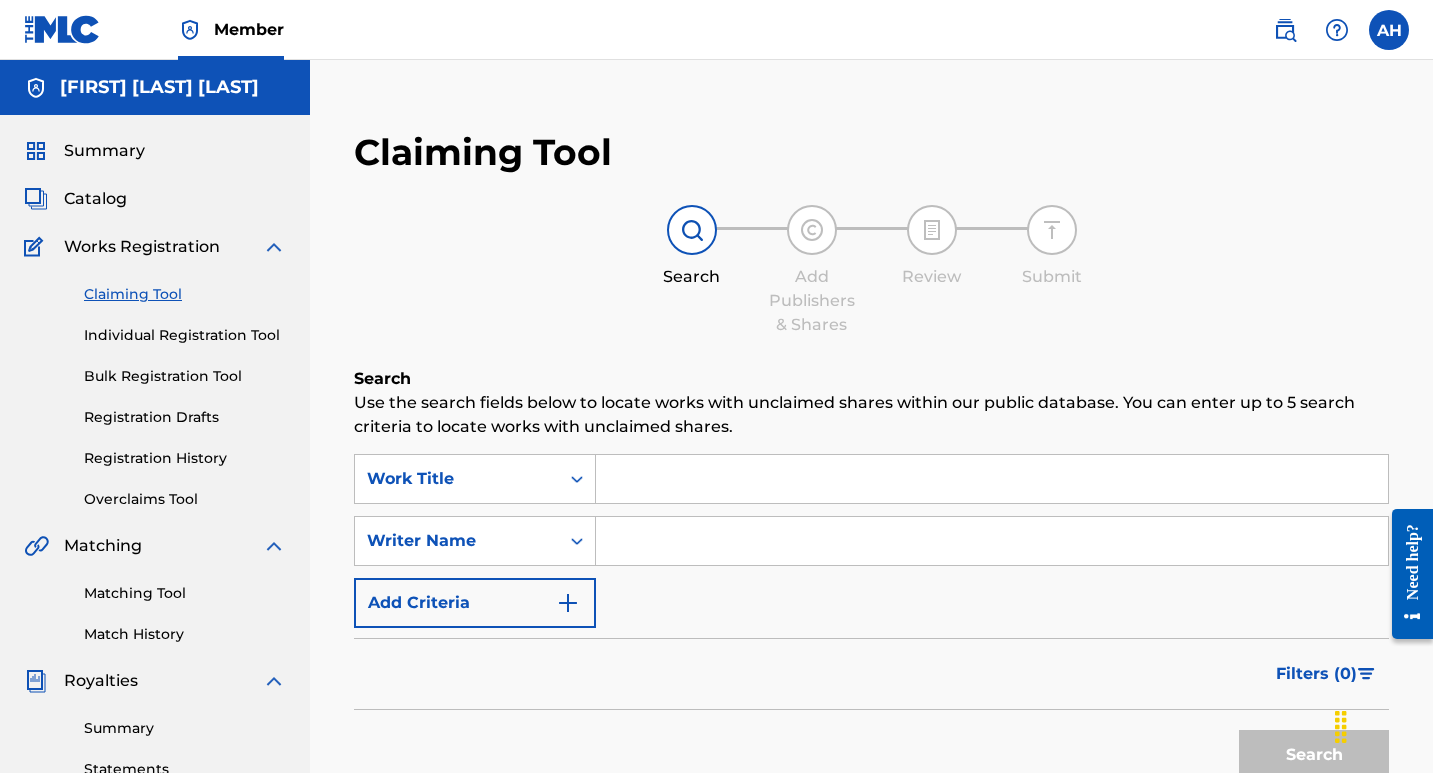 click on "Add Criteria" at bounding box center [475, 603] 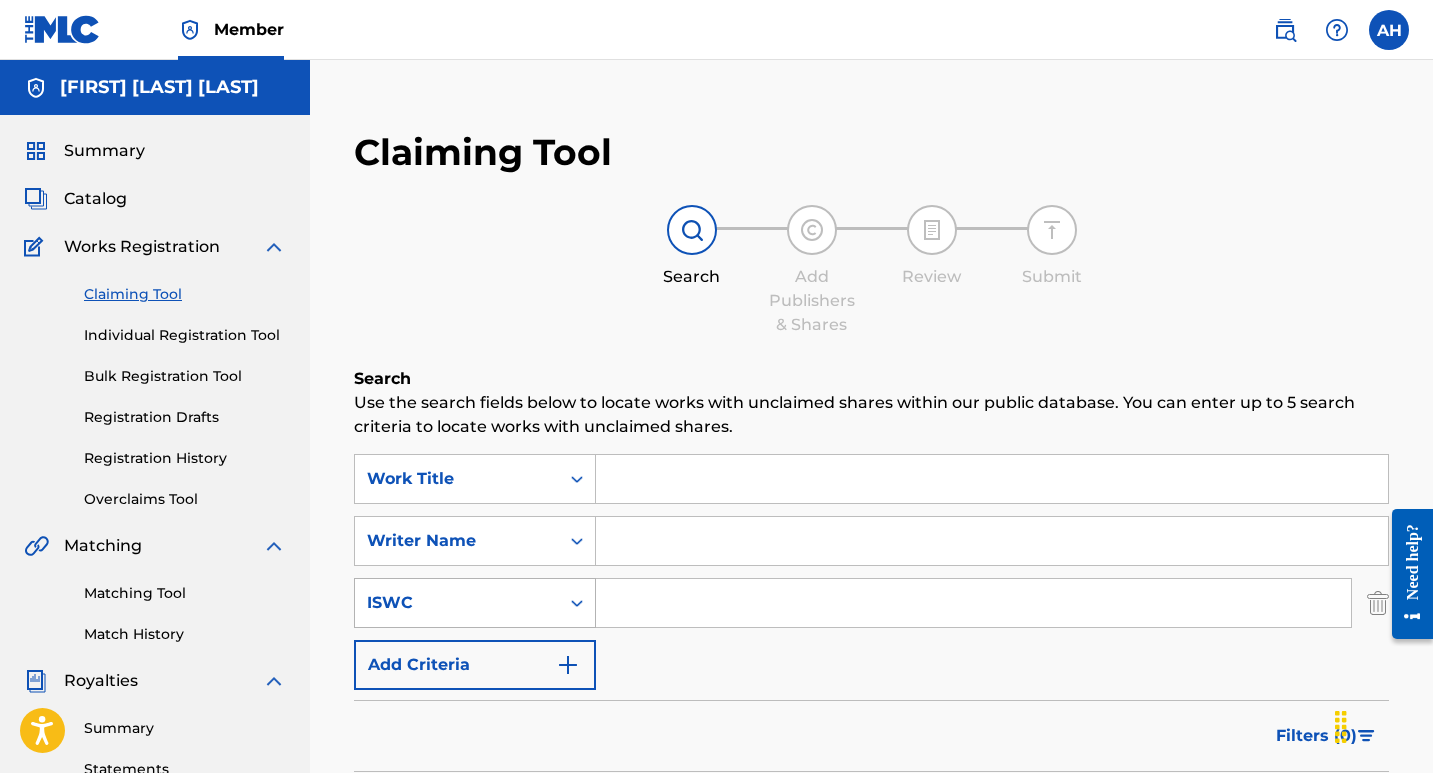 click on "ISWC" at bounding box center (475, 603) 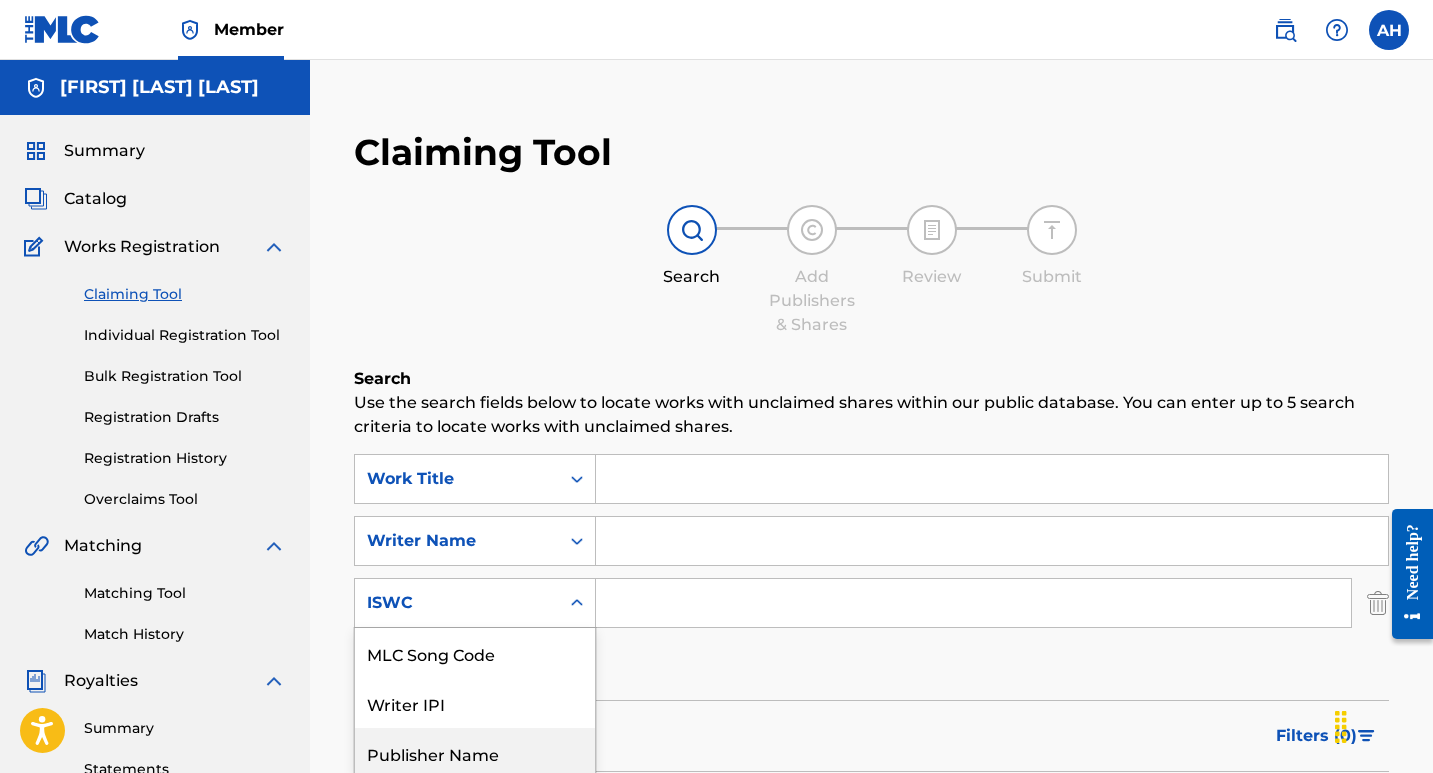 scroll, scrollTop: 156, scrollLeft: 0, axis: vertical 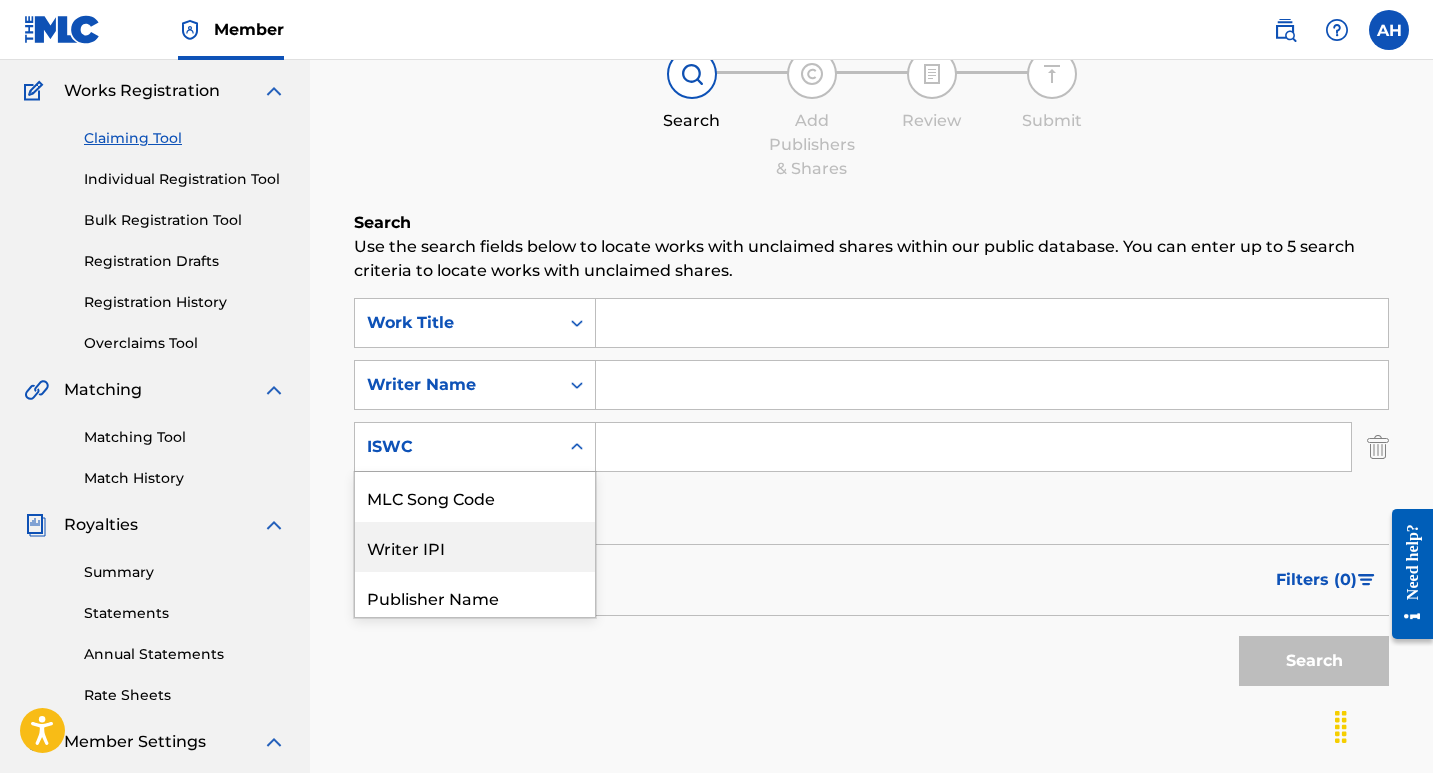 click on "Writer IPI" at bounding box center (475, 547) 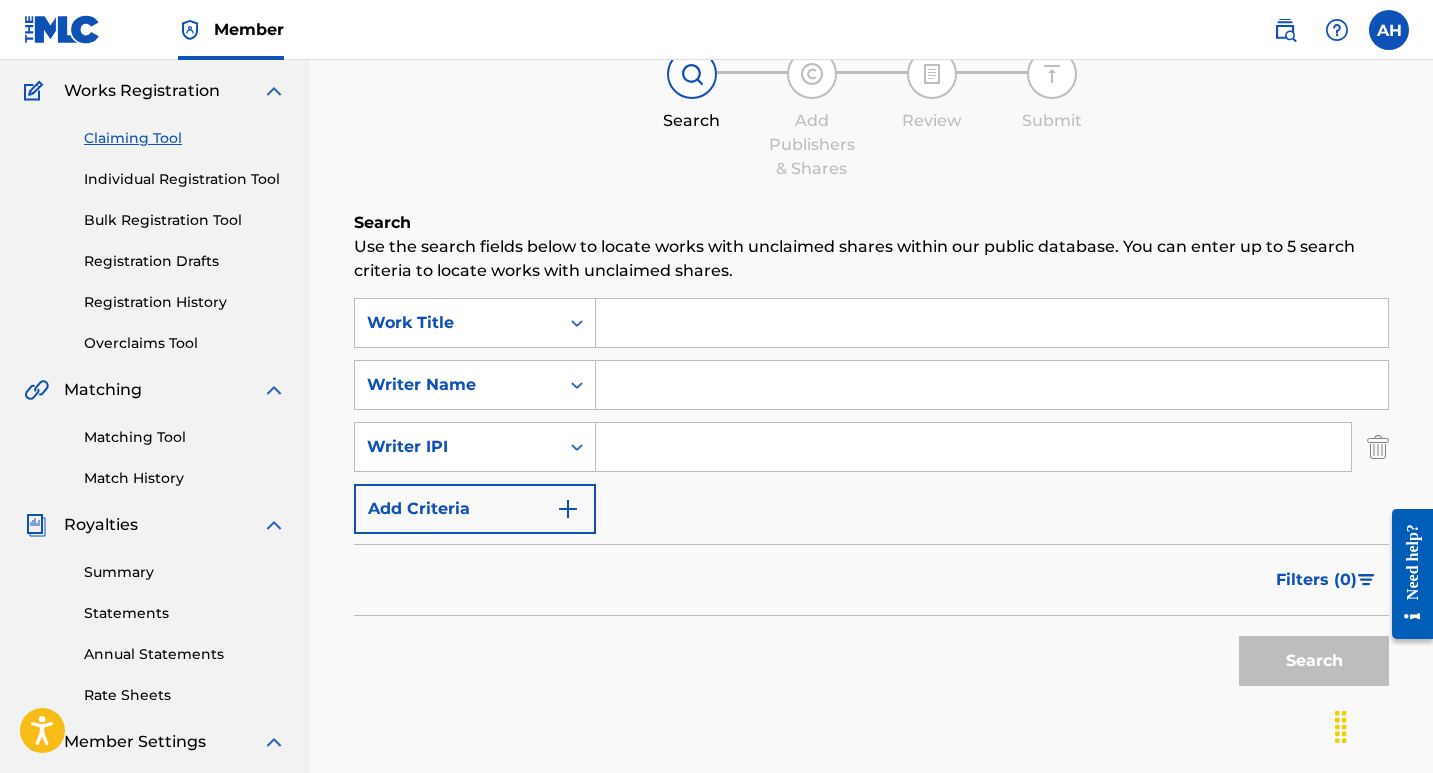 click at bounding box center (973, 447) 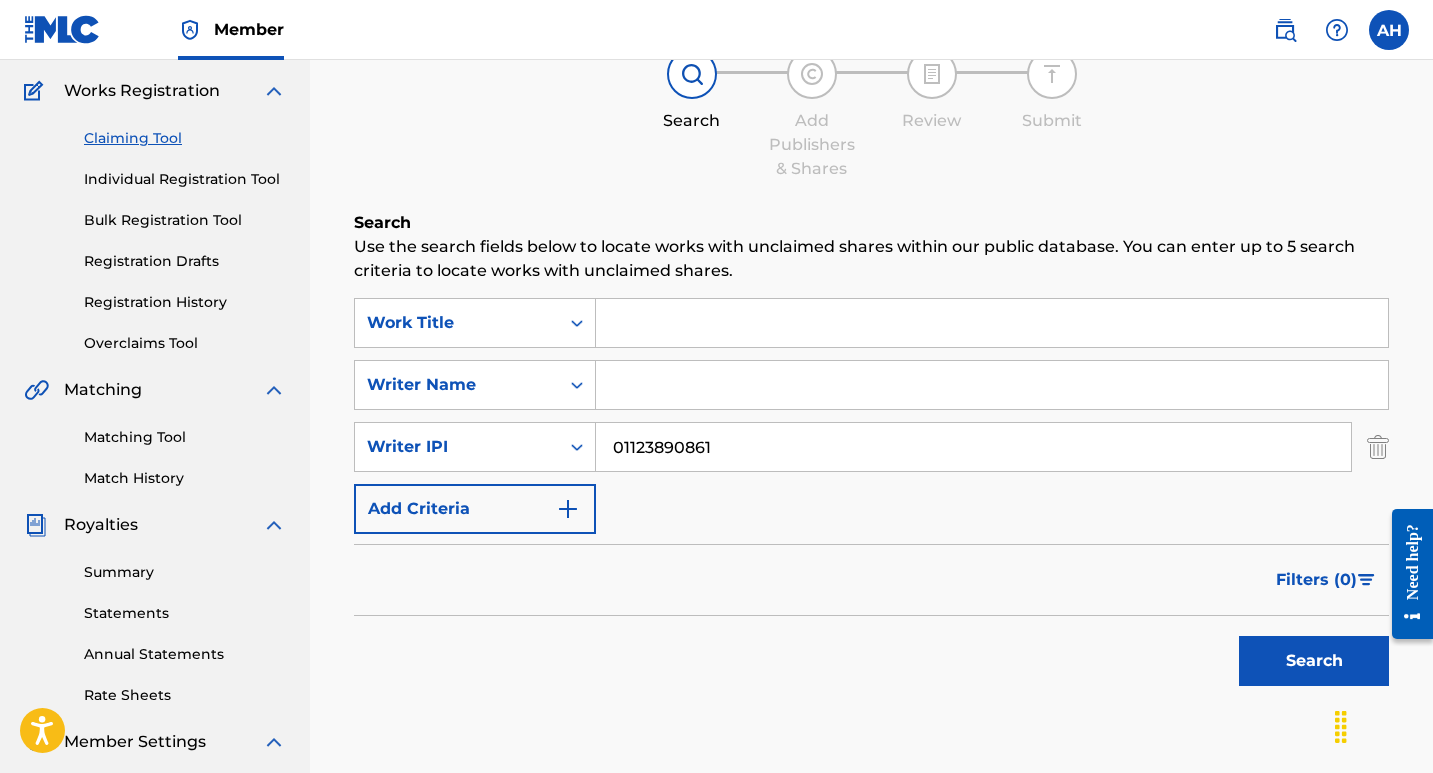 type on "01123890861" 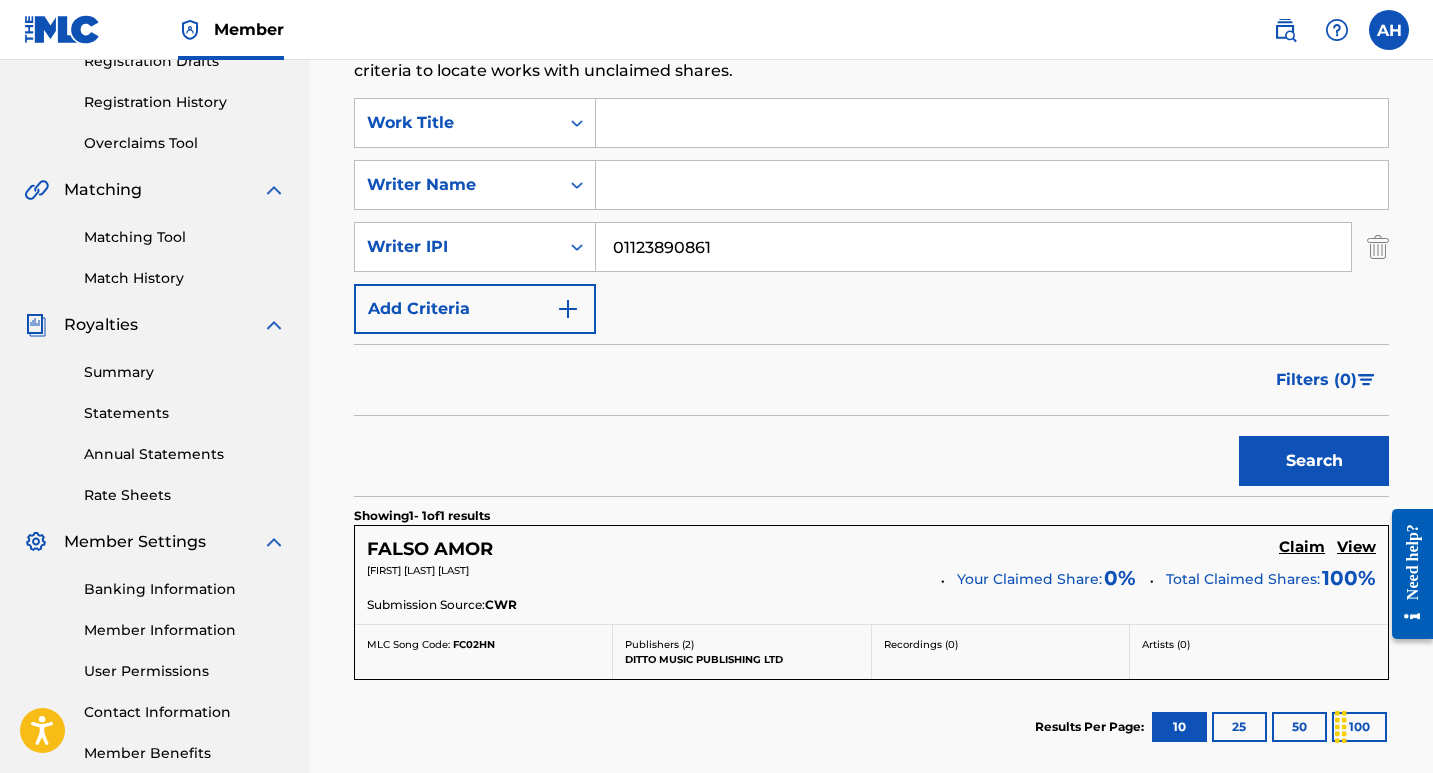 scroll, scrollTop: 256, scrollLeft: 0, axis: vertical 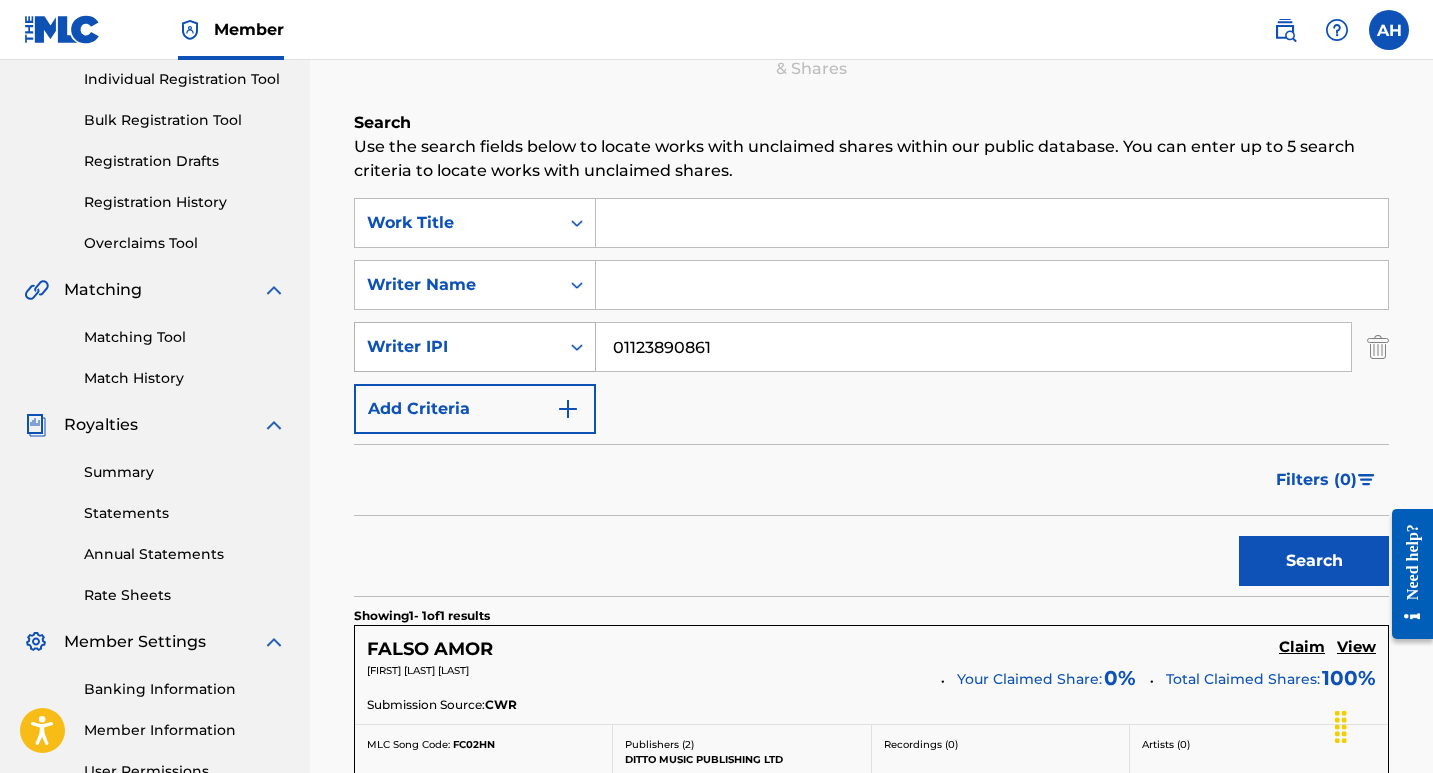 drag, startPoint x: 808, startPoint y: 324, endPoint x: 433, endPoint y: 345, distance: 375.58755 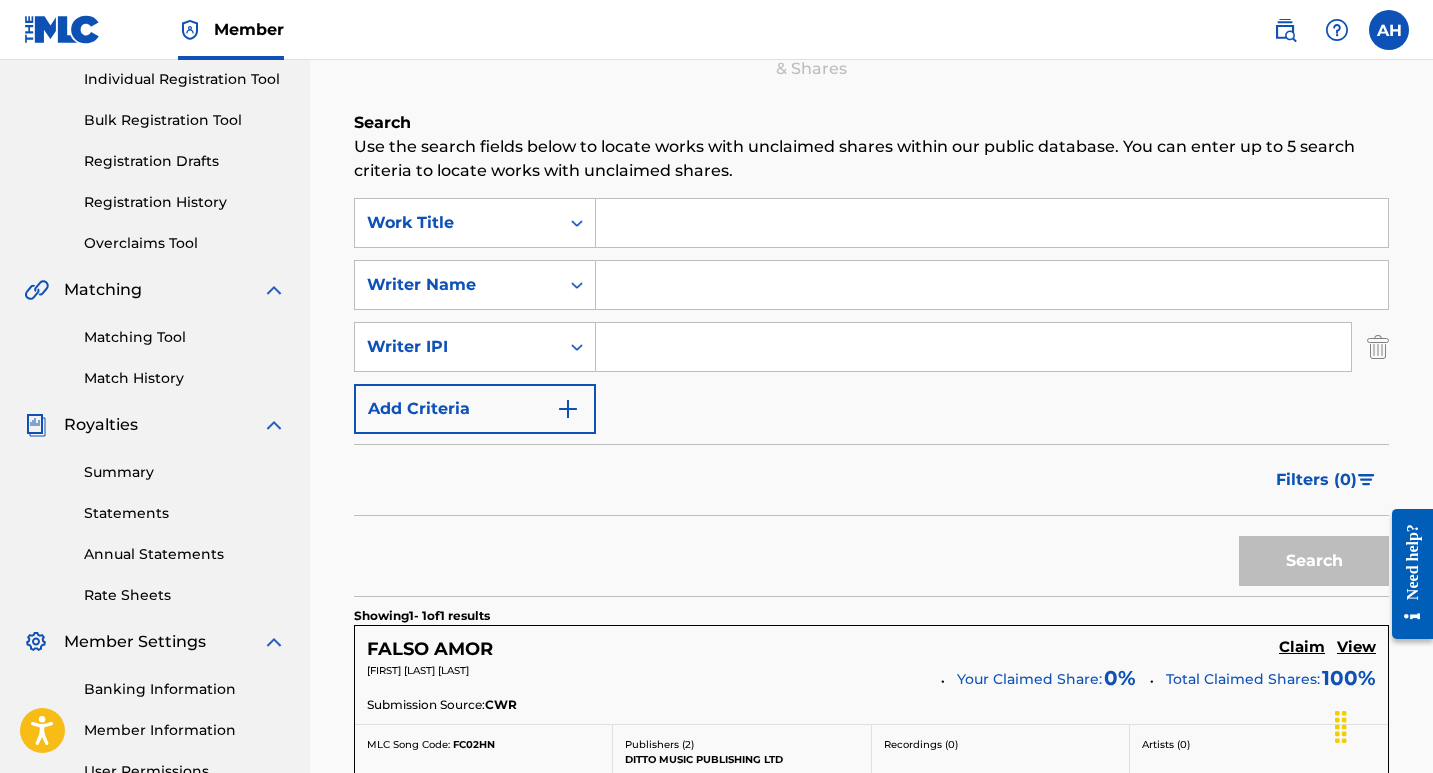click at bounding box center [973, 347] 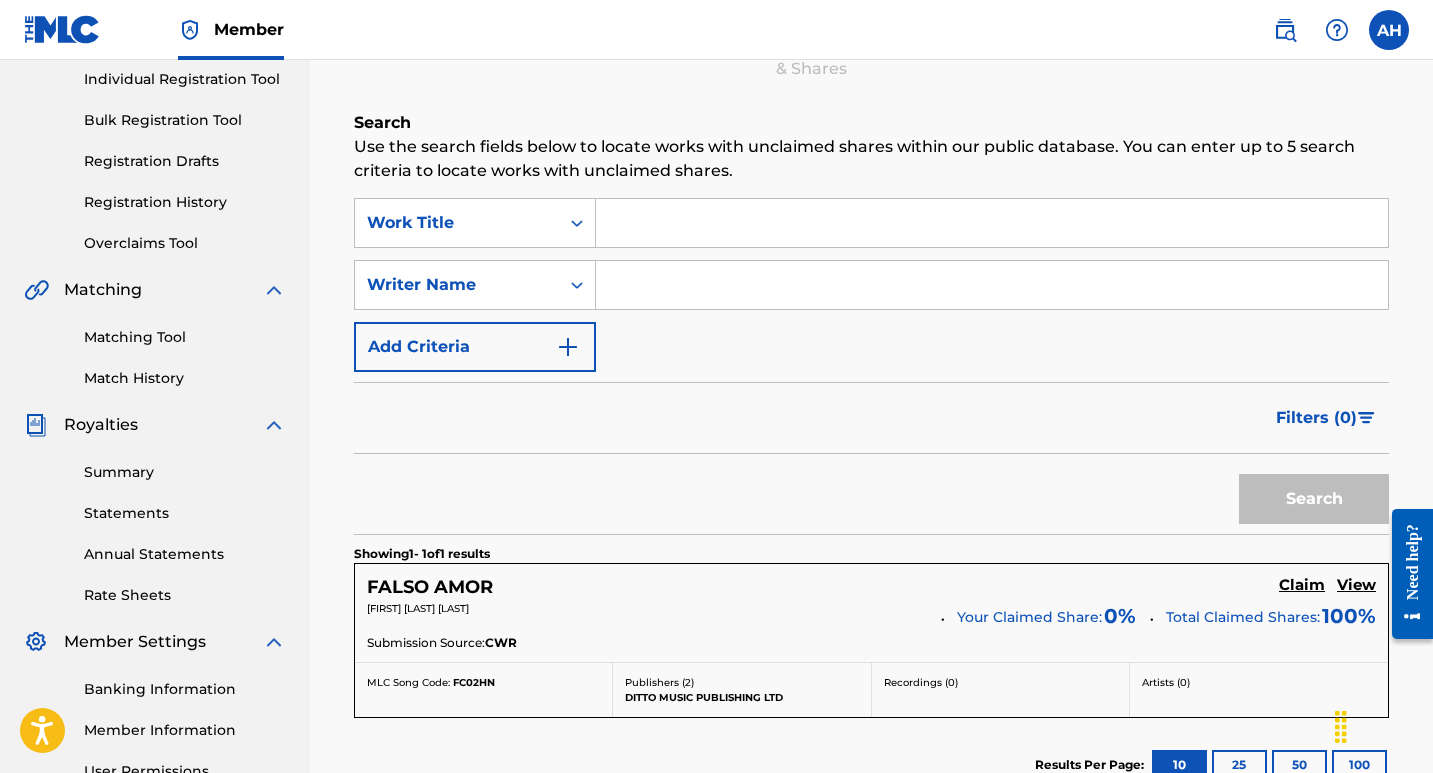 scroll, scrollTop: 0, scrollLeft: 0, axis: both 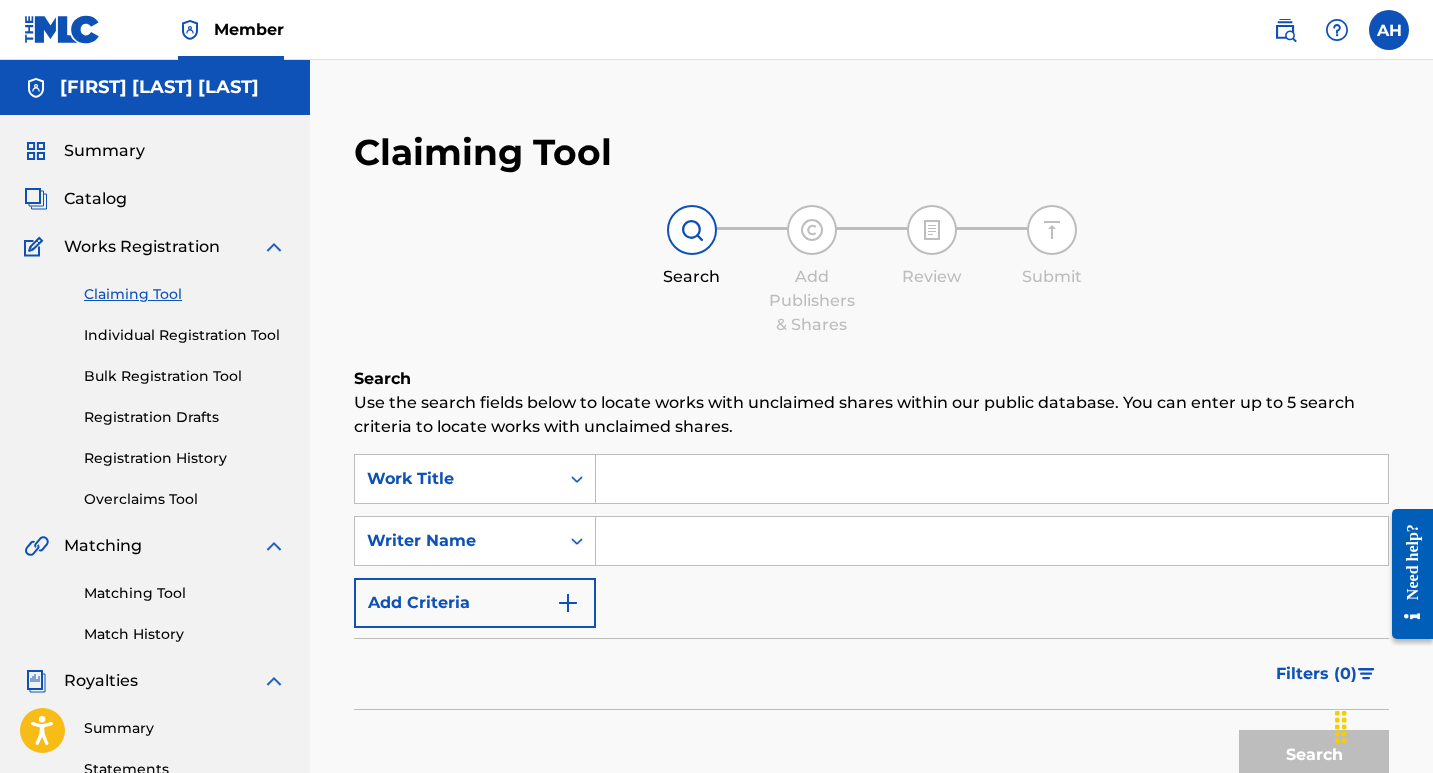 click on "Summary Catalog Works Registration Claiming Tool Individual Registration Tool Bulk Registration Tool Registration Drafts Registration History Overclaims Tool Matching Matching Tool Match History Royalties Summary Statements Annual Statements Rate Sheets Member Settings Banking Information Member Information User Permissions Contact Information Member Benefits" at bounding box center [155, 629] 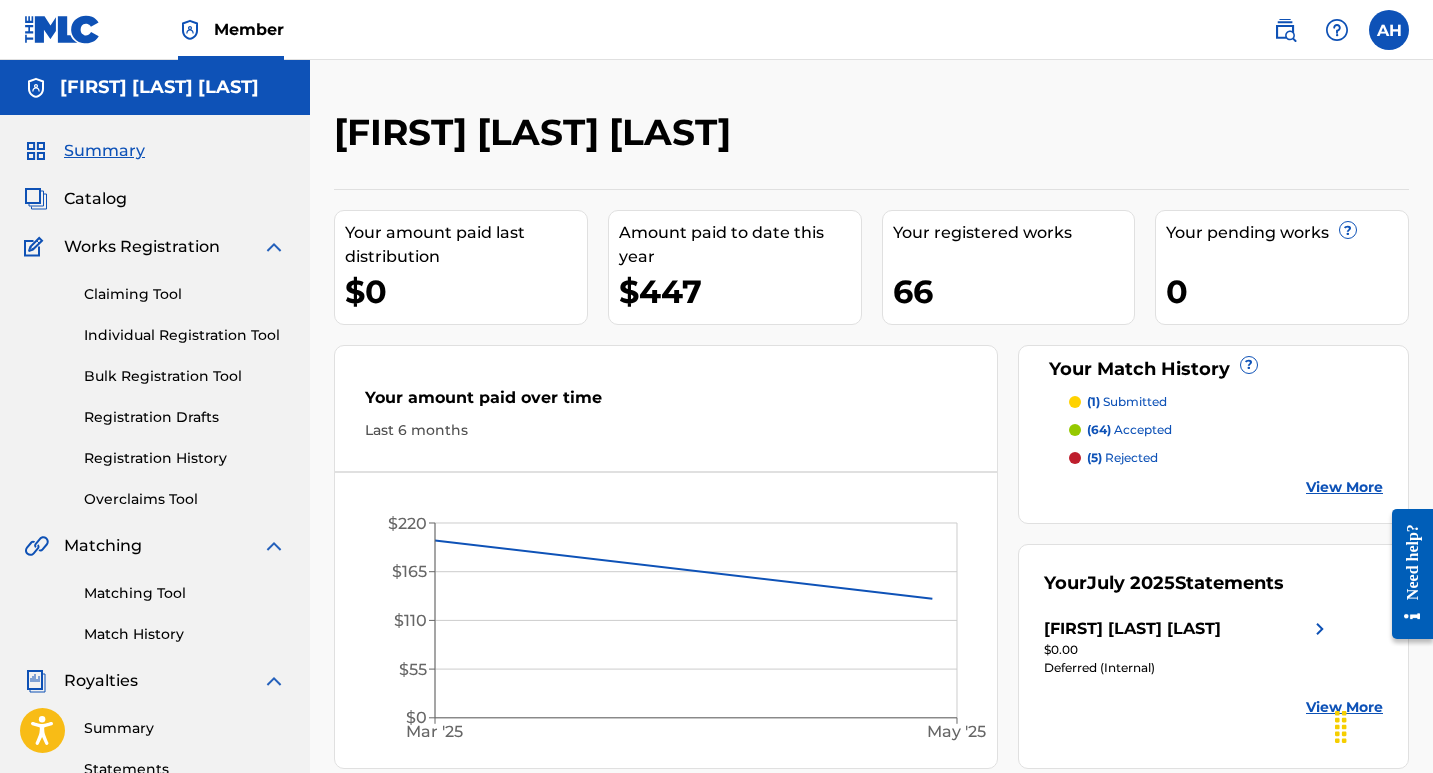 click at bounding box center [1389, 30] 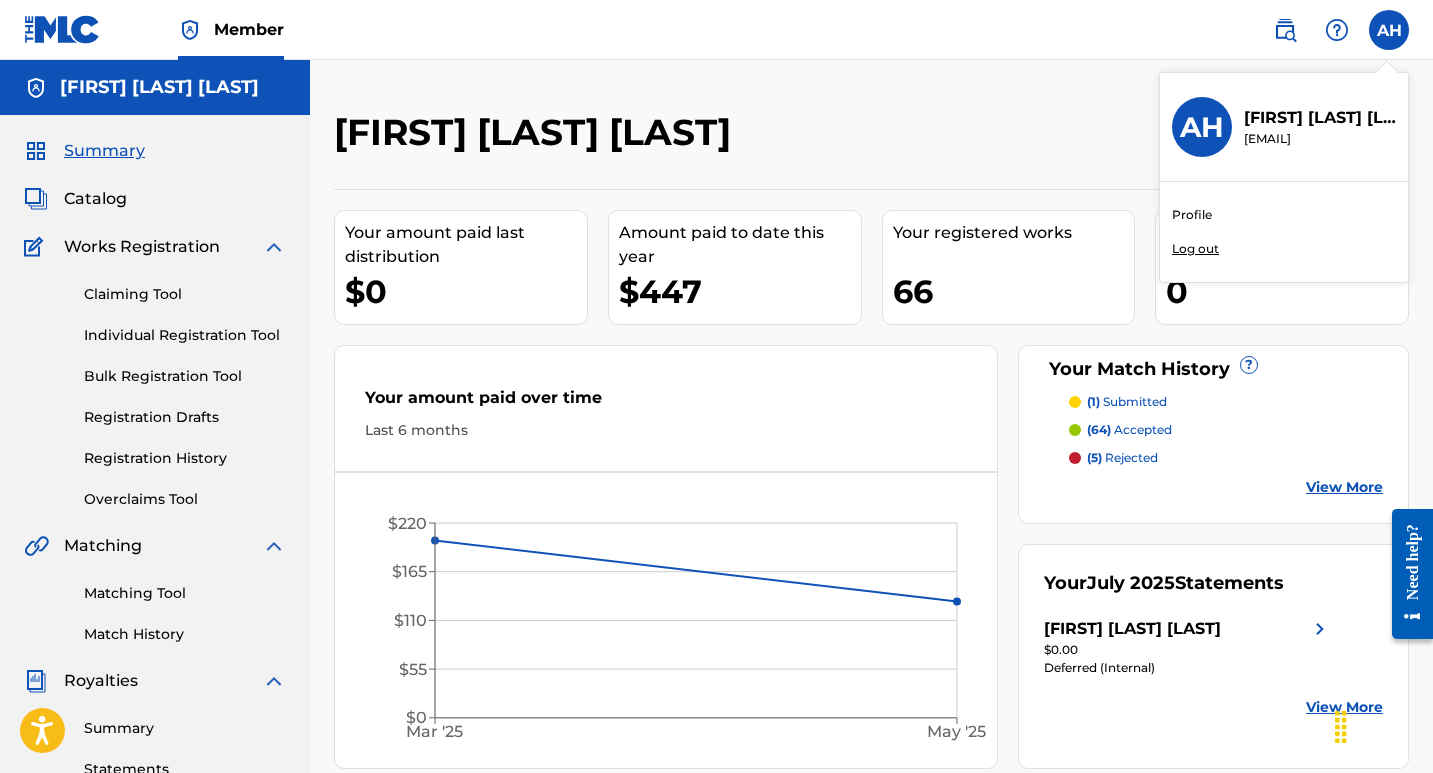 click on "Log out" at bounding box center (1195, 249) 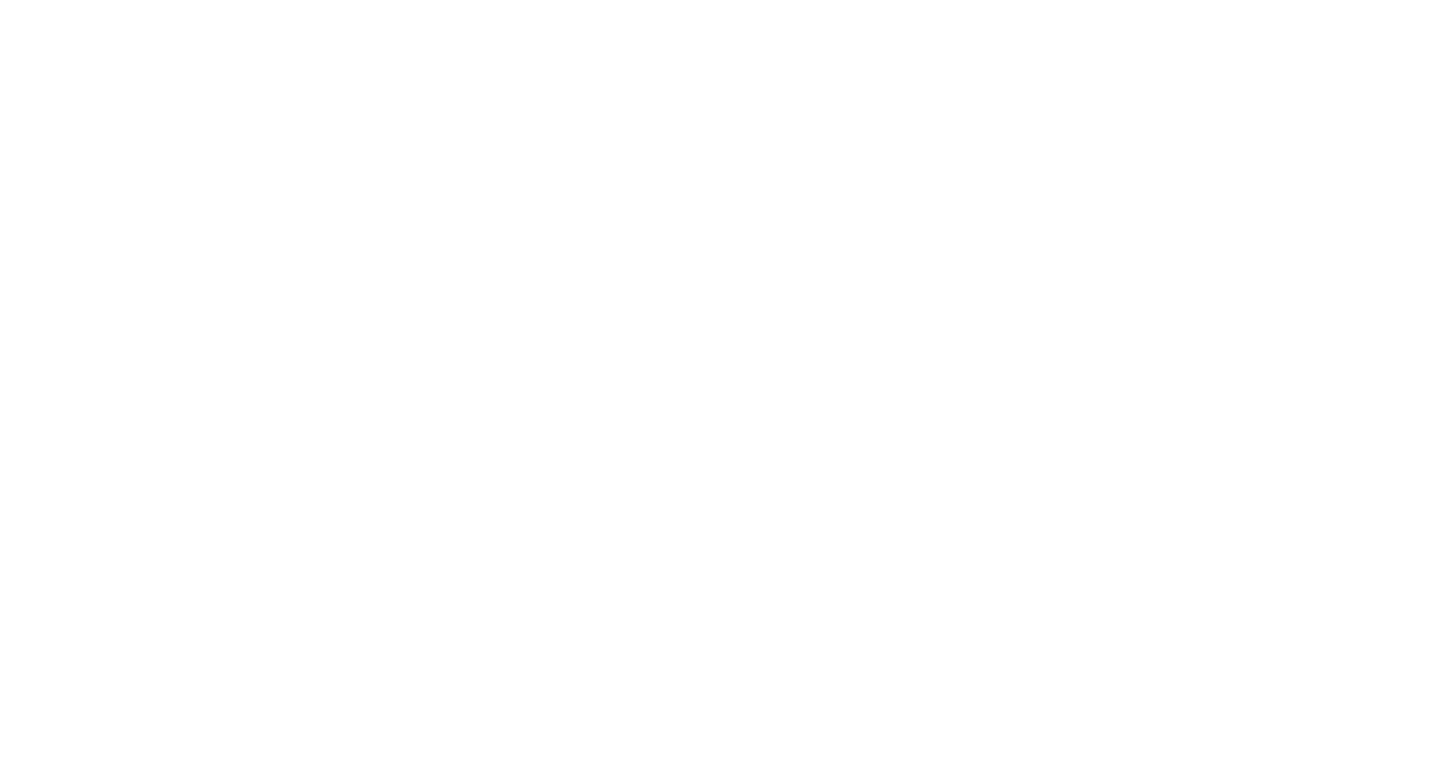 scroll, scrollTop: 0, scrollLeft: 0, axis: both 